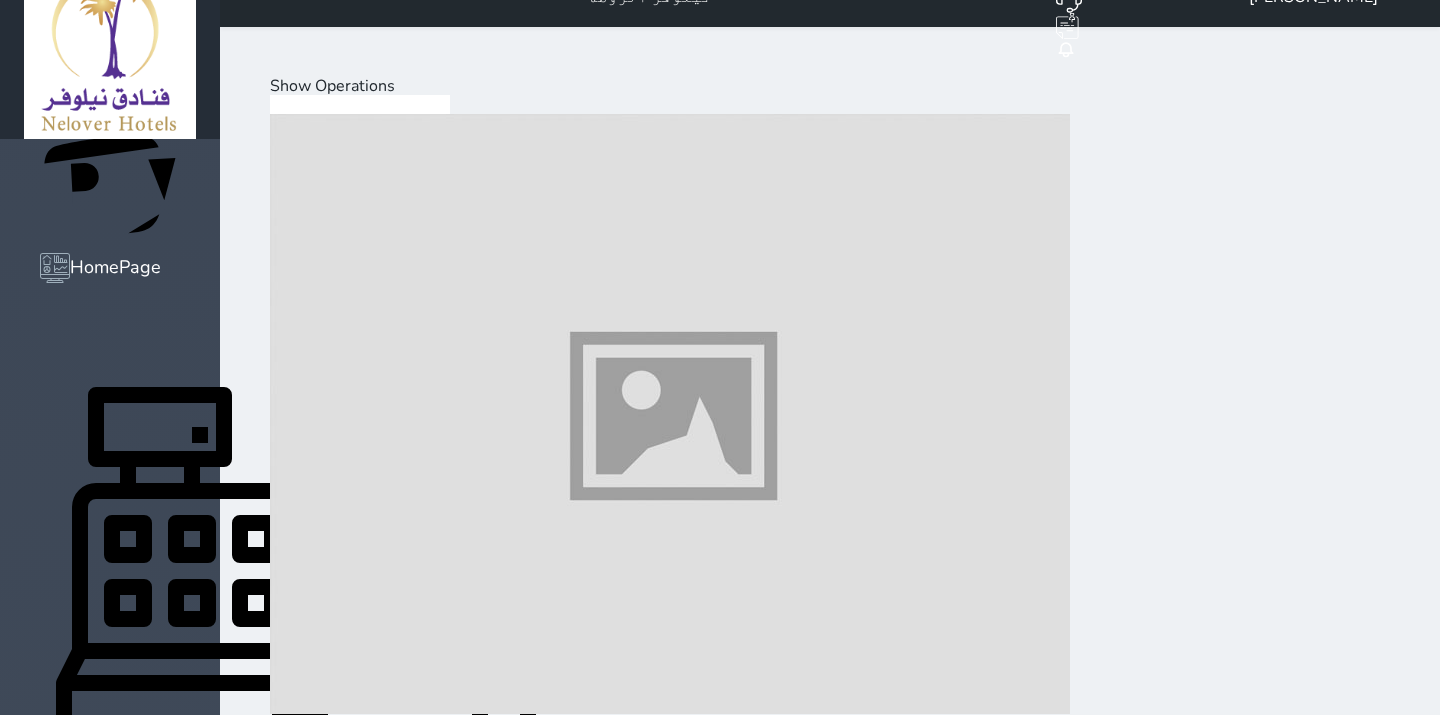 scroll, scrollTop: 65, scrollLeft: 0, axis: vertical 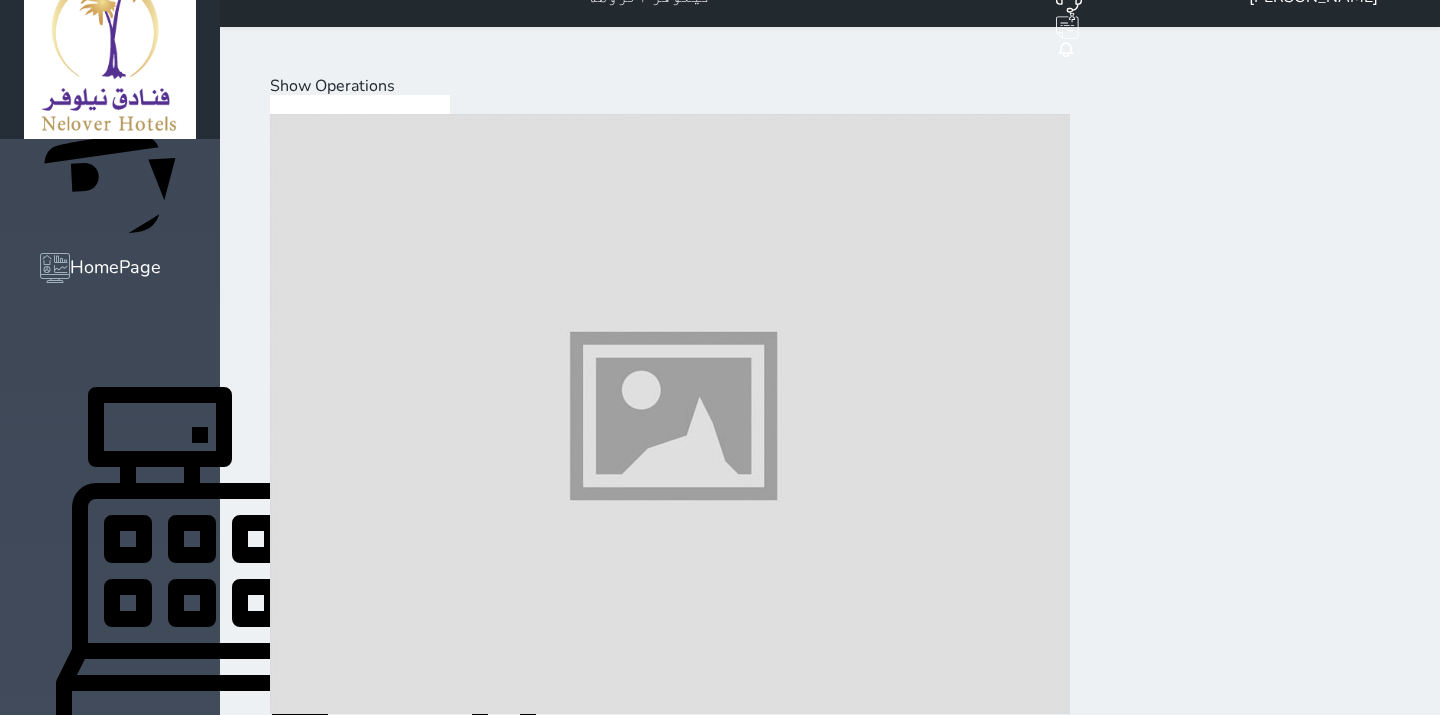 drag, startPoint x: 265, startPoint y: 277, endPoint x: 260, endPoint y: 302, distance: 25.495098 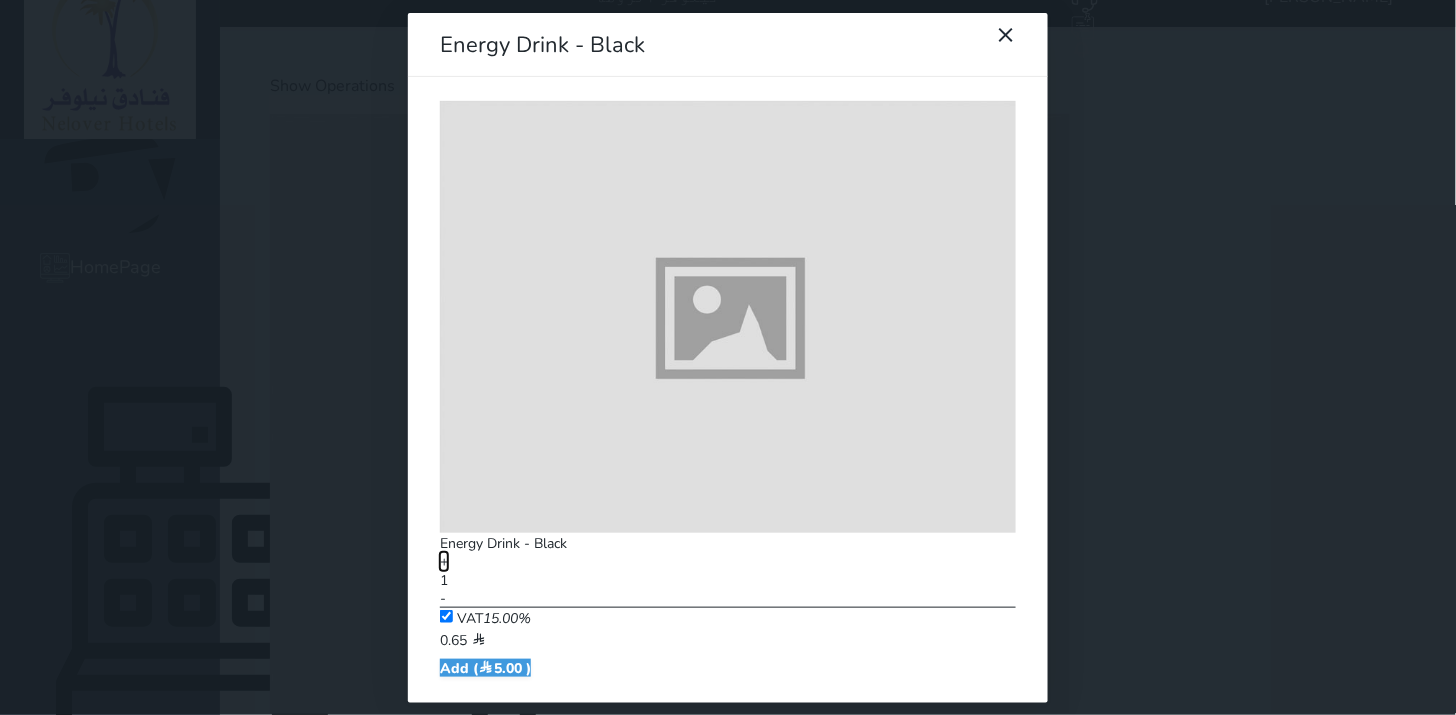 click on "+" at bounding box center (444, 561) 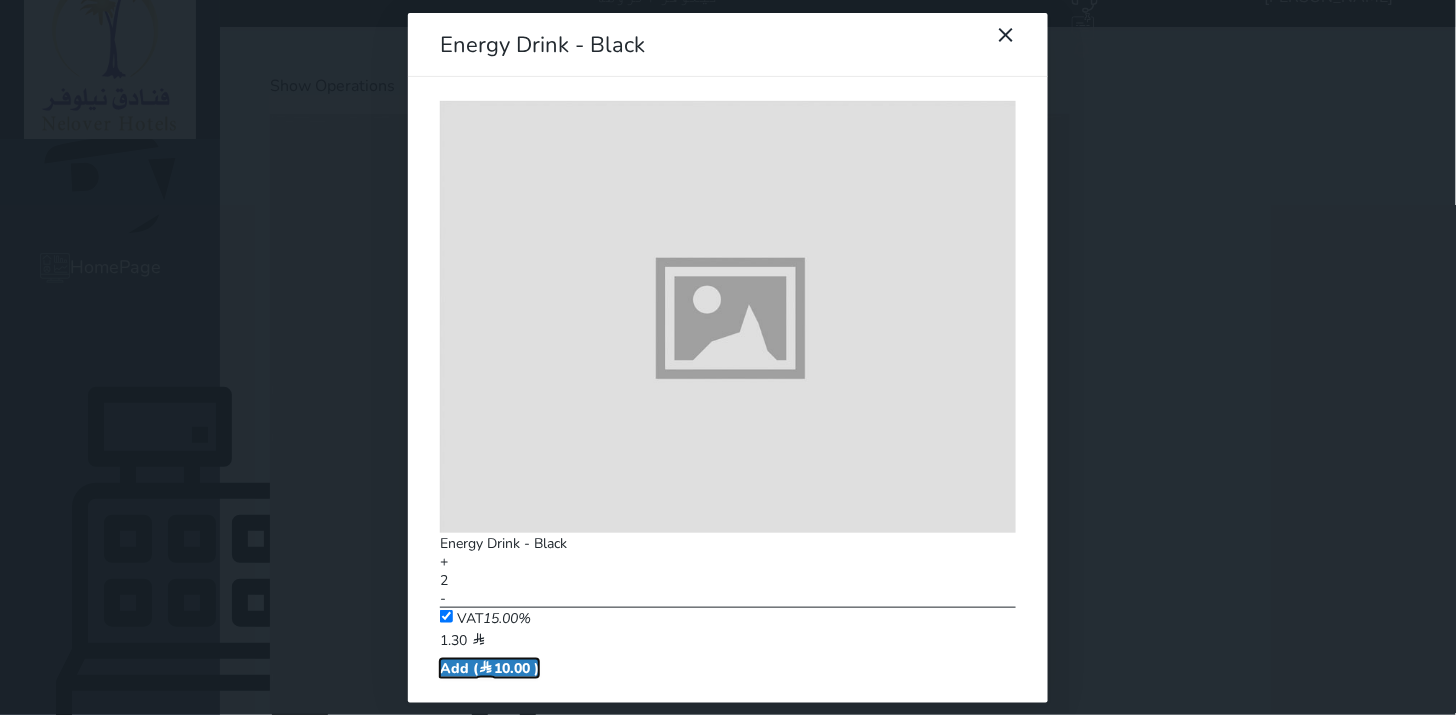 click on "Add  (    10.00 )" at bounding box center (489, 668) 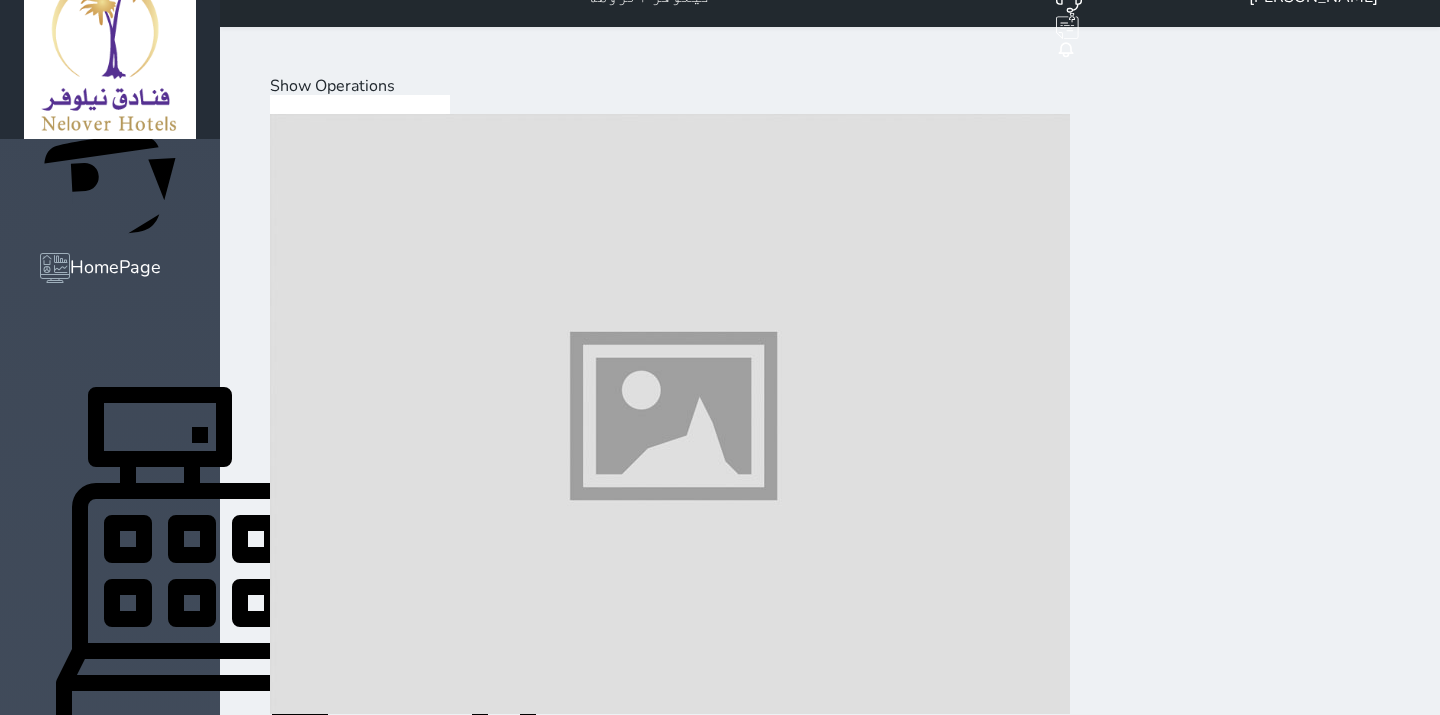 click on "Cold Drinks" at bounding box center [312, 11290] 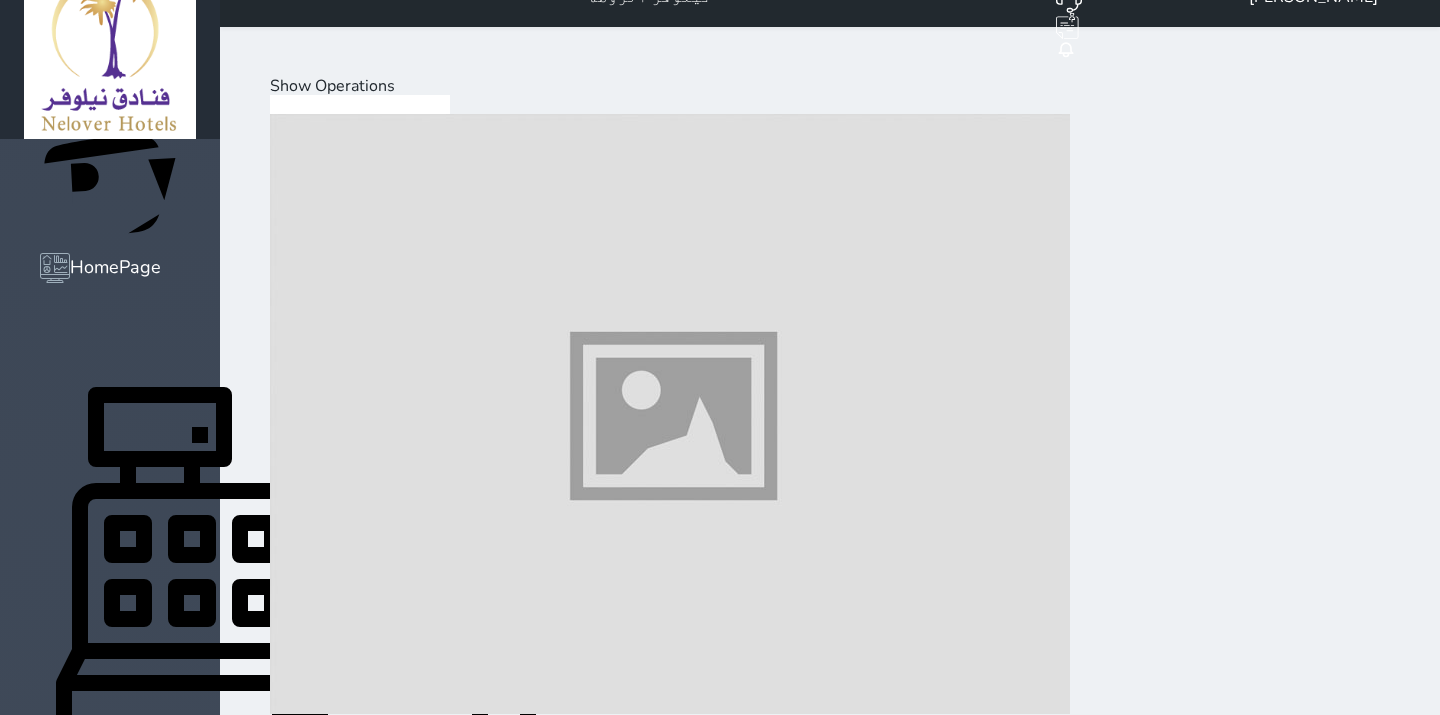 click on "Dessert" at bounding box center [461, 19975] 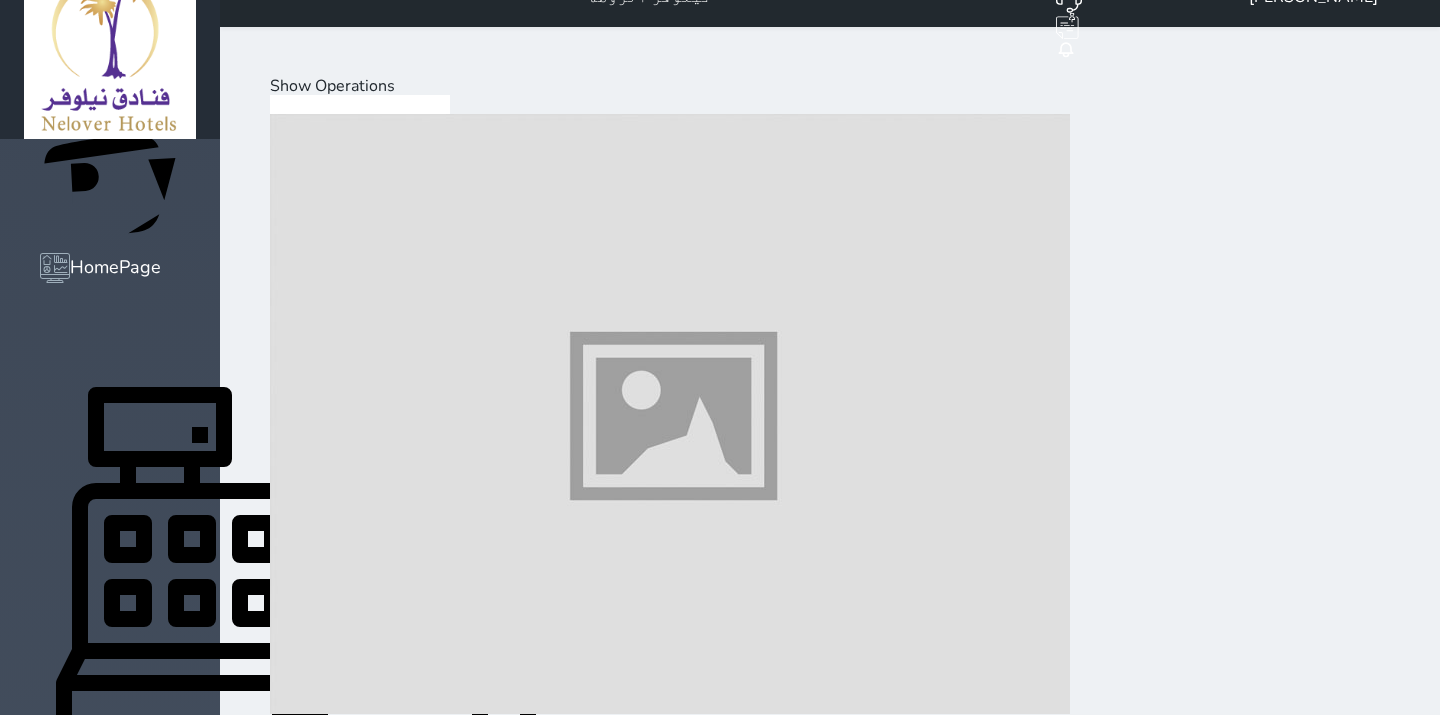 click at bounding box center (670, 4757) 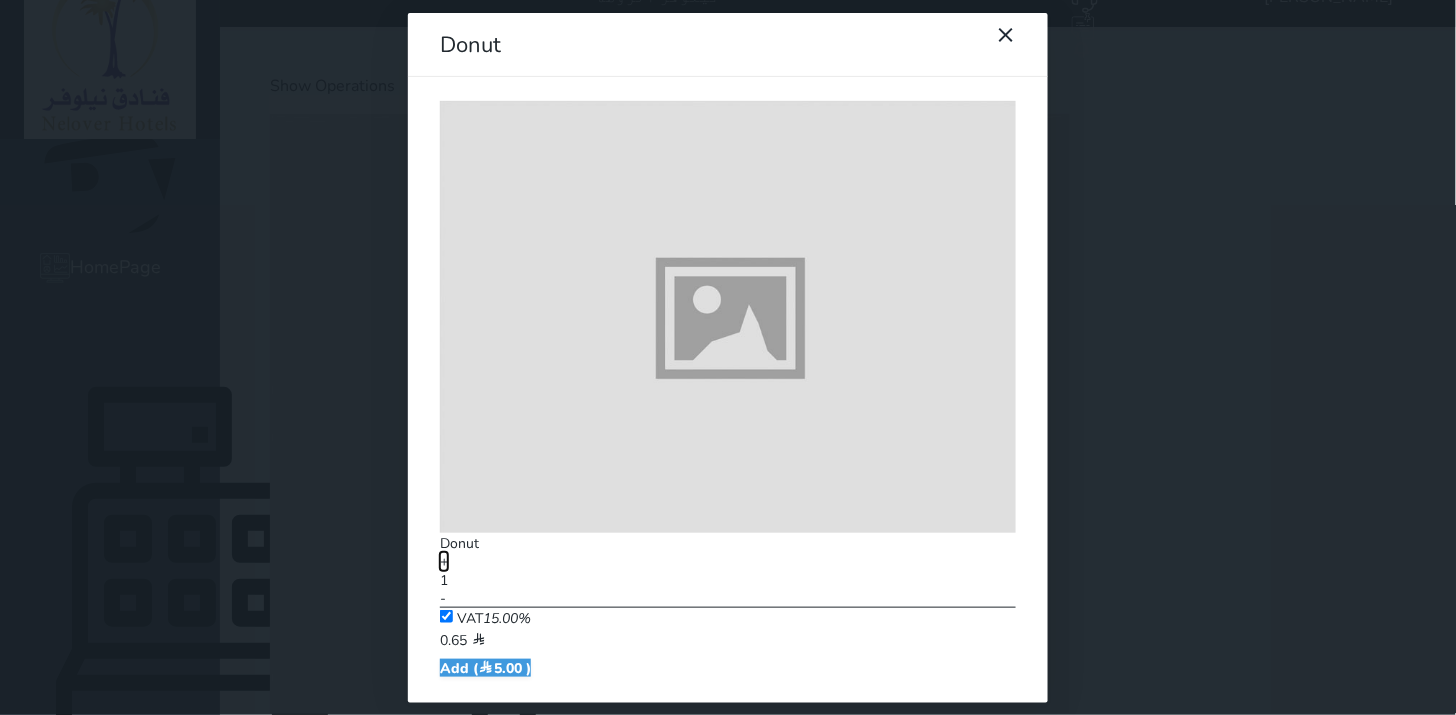 click on "+" at bounding box center (444, 561) 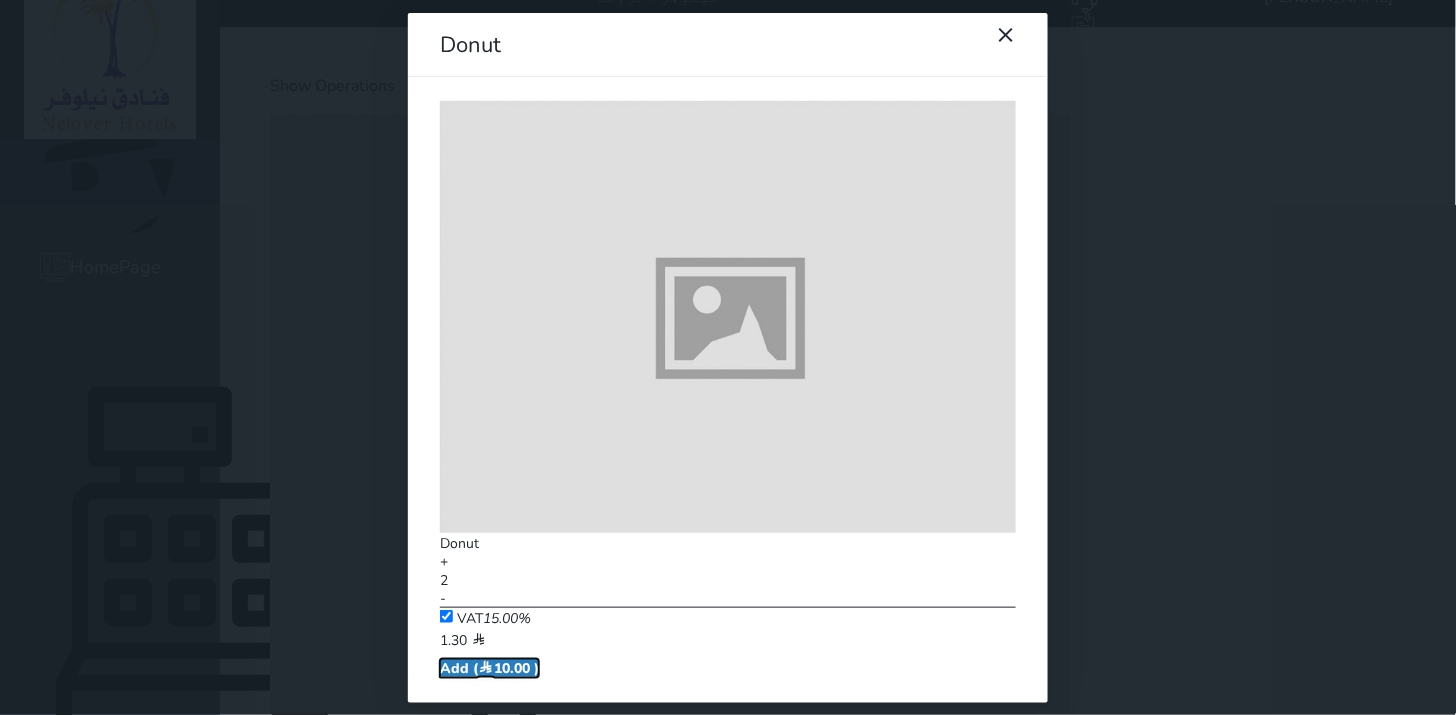 click on "Add  (    10.00 )" at bounding box center [489, 668] 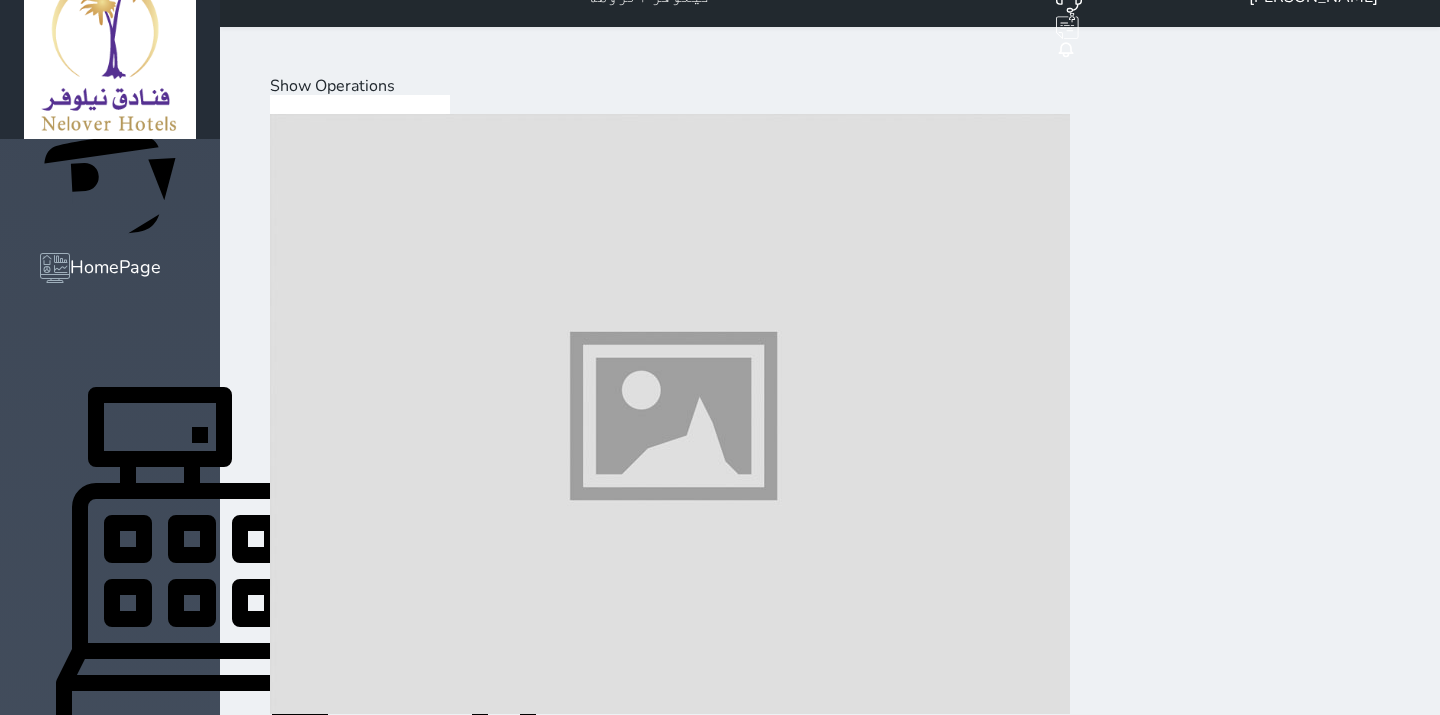 click on "Mini Bar" at bounding box center [135, 8808] 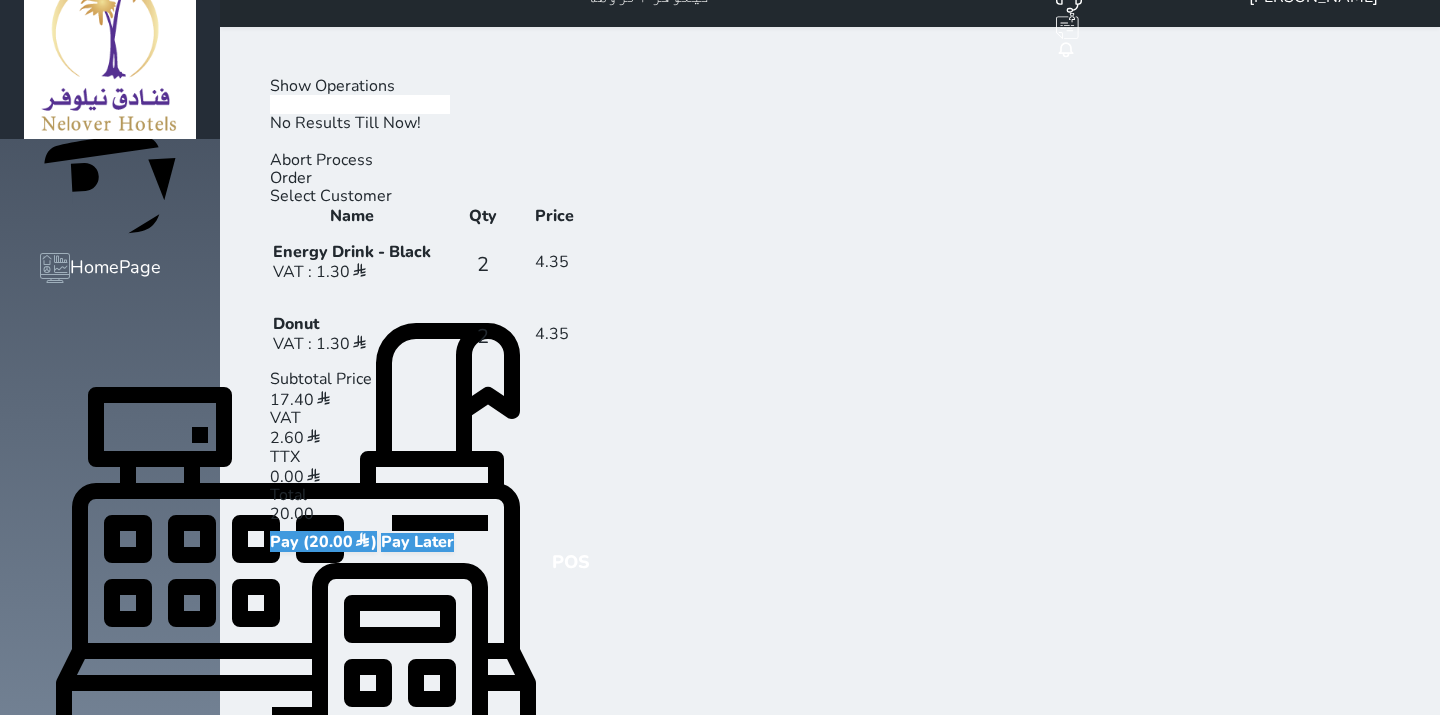 drag, startPoint x: 214, startPoint y: 610, endPoint x: 213, endPoint y: 597, distance: 13.038404 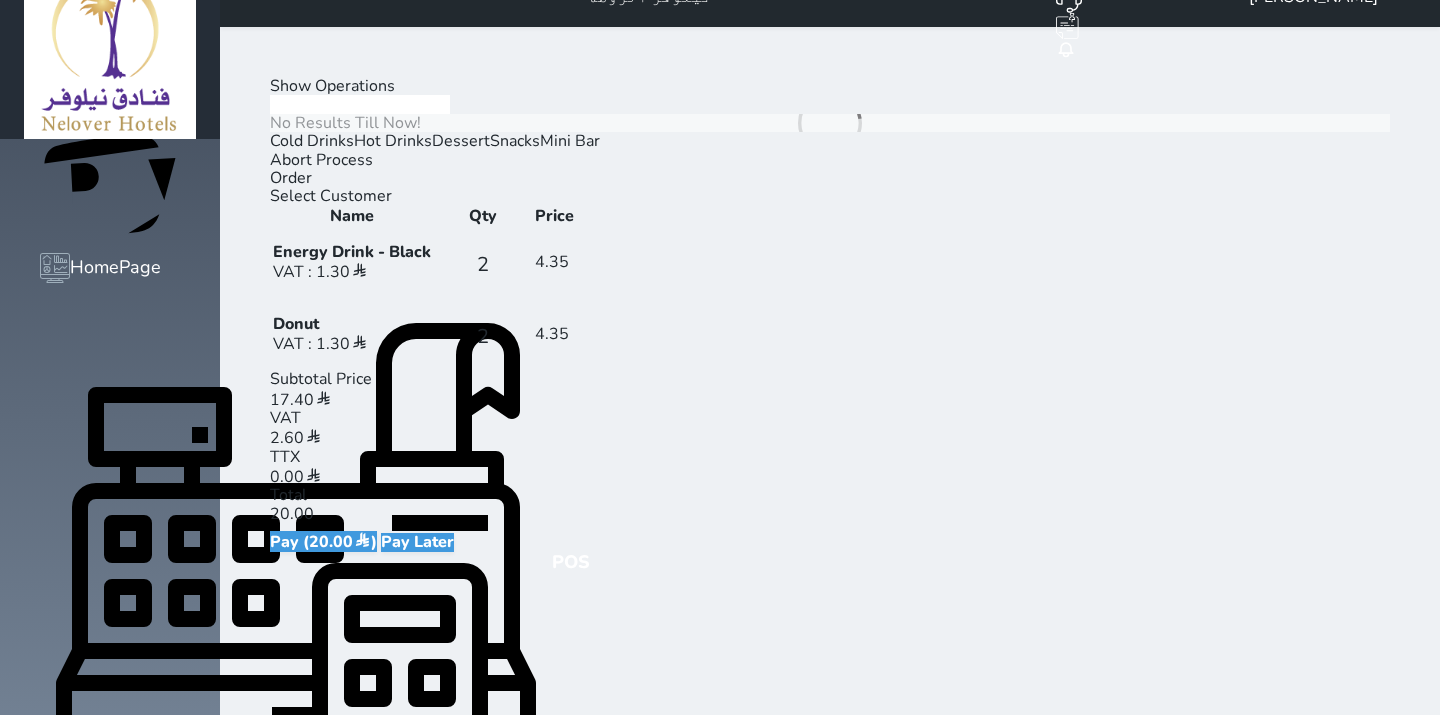 click on "Cold Drinks" at bounding box center (312, 141) 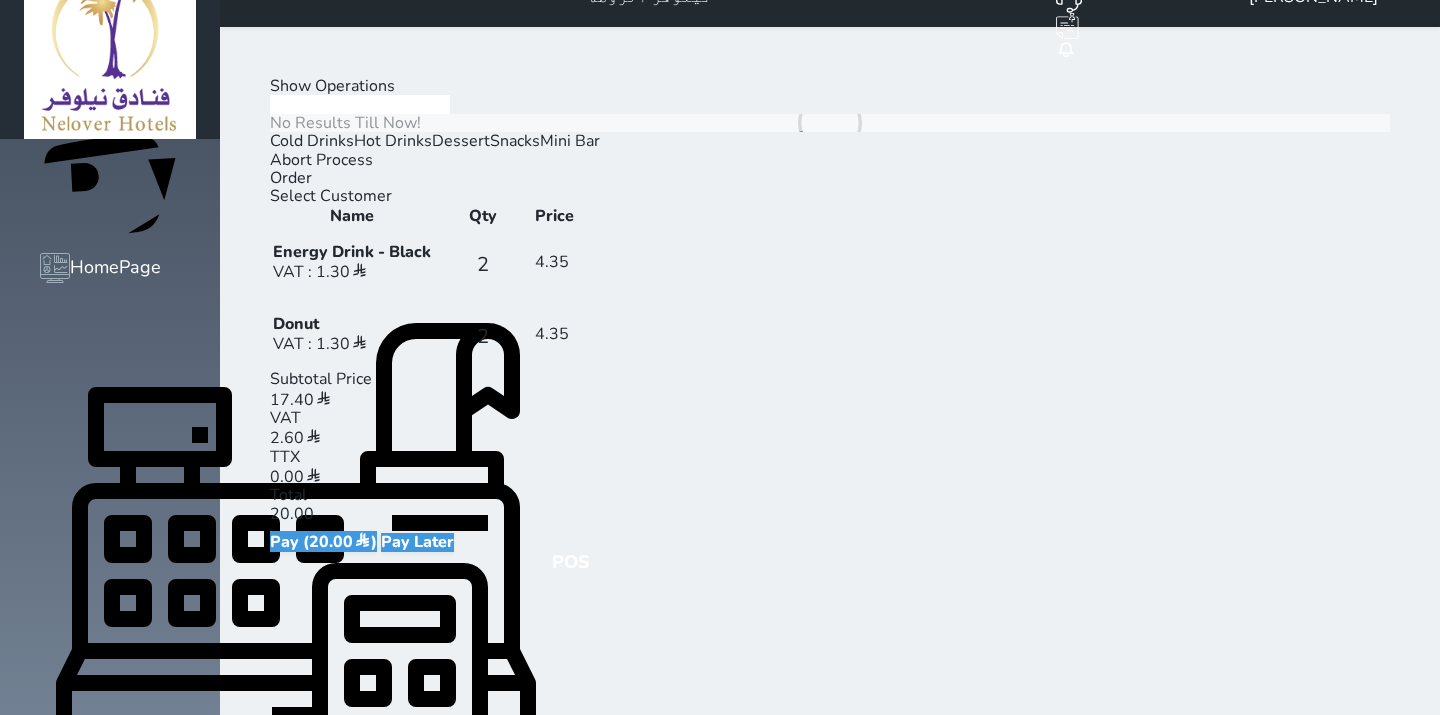 click on "Cold Drinks" at bounding box center [312, 141] 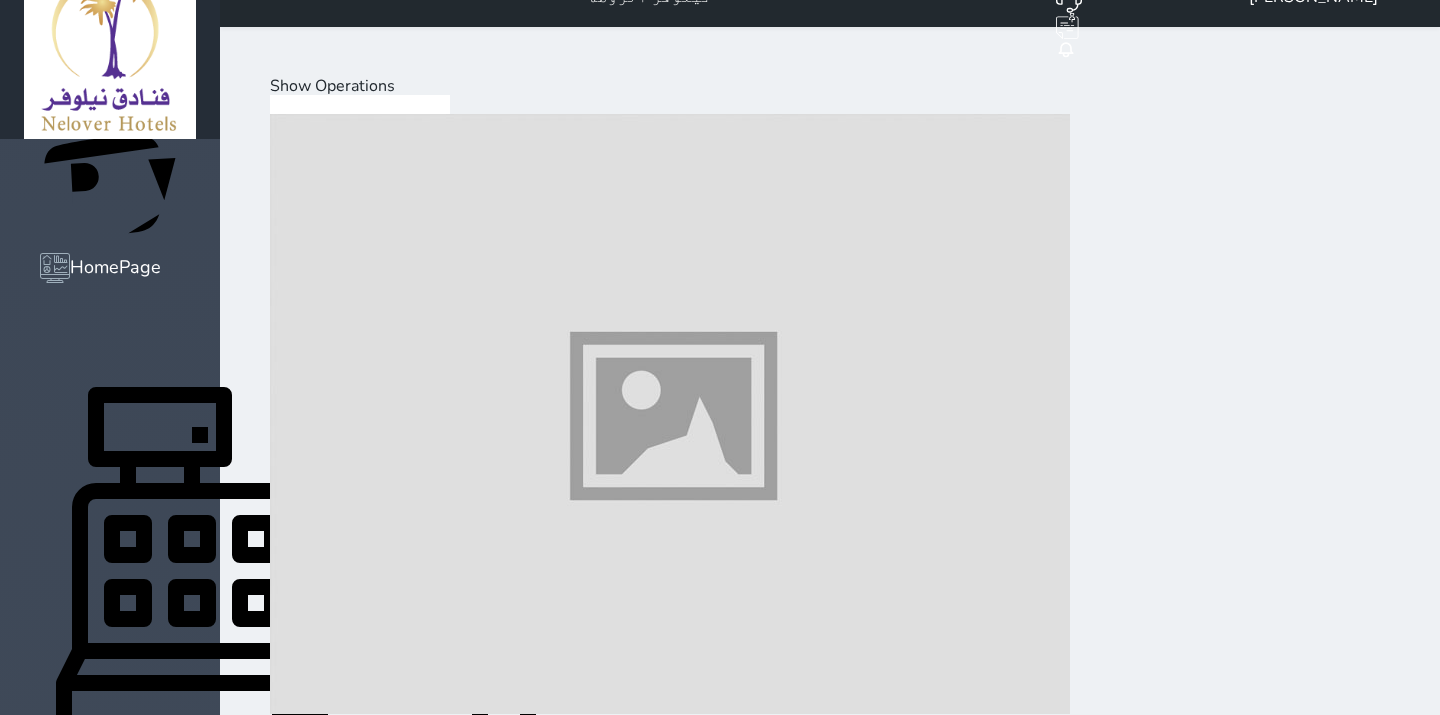 drag, startPoint x: 682, startPoint y: 203, endPoint x: 670, endPoint y: 196, distance: 13.892444 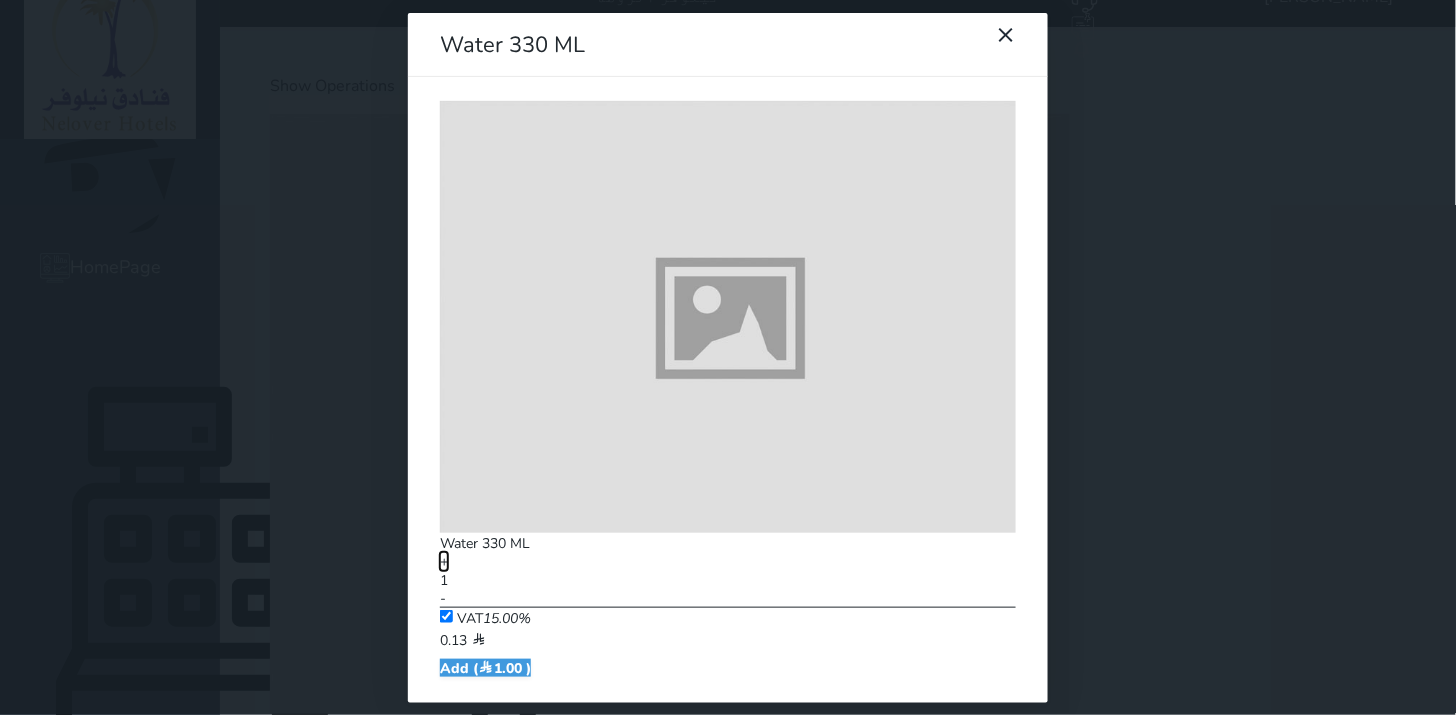 drag, startPoint x: 671, startPoint y: 282, endPoint x: 746, endPoint y: 463, distance: 195.92346 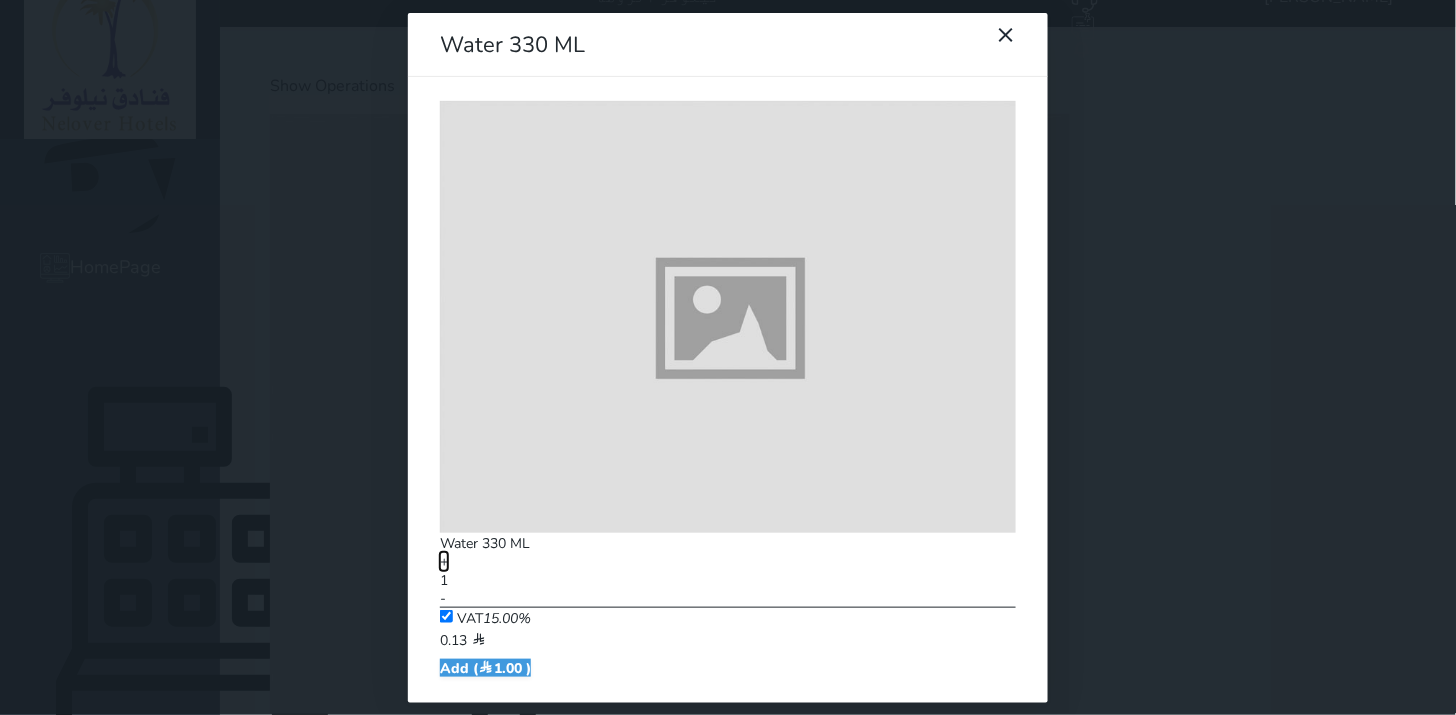 click on "+" at bounding box center (444, 561) 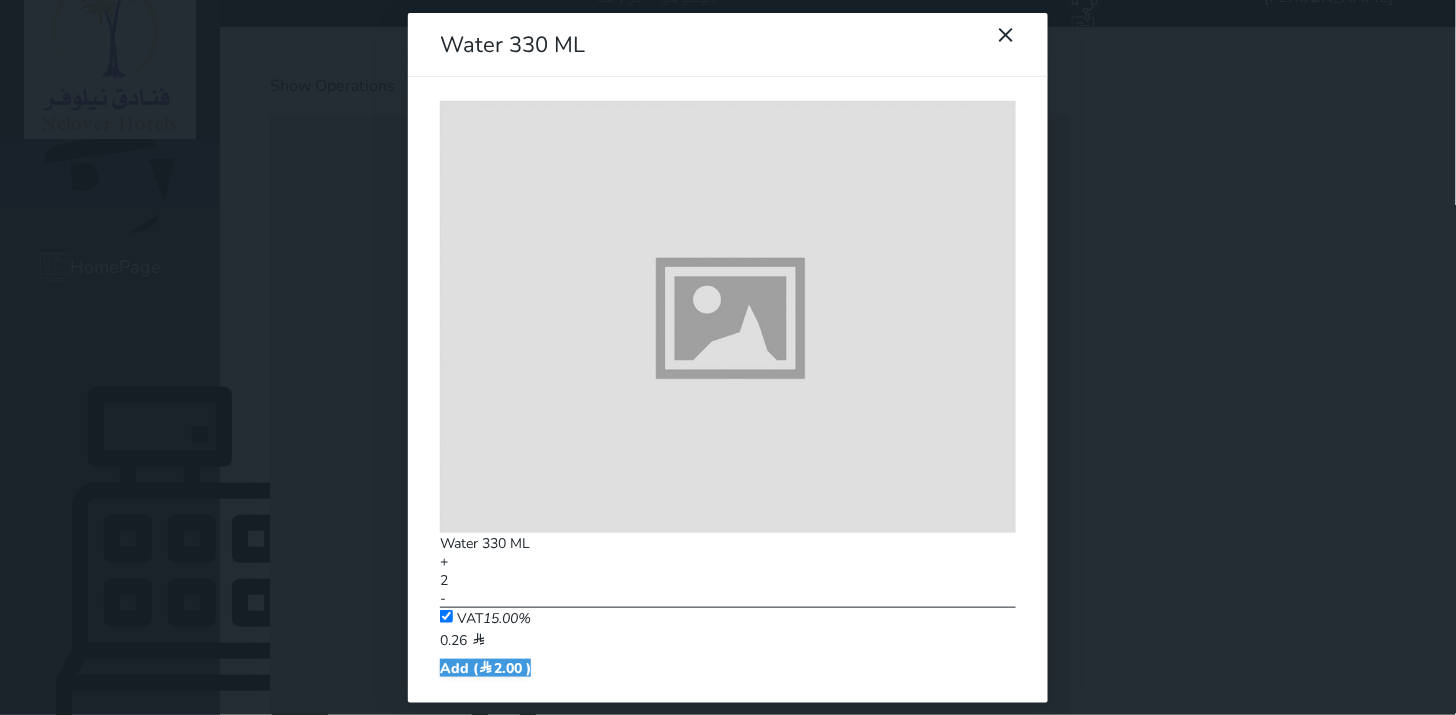 click on "Water 330 ML     +   2   -
VAT  15.00%   0.26       Add  (    2.00 )" at bounding box center [728, 389] 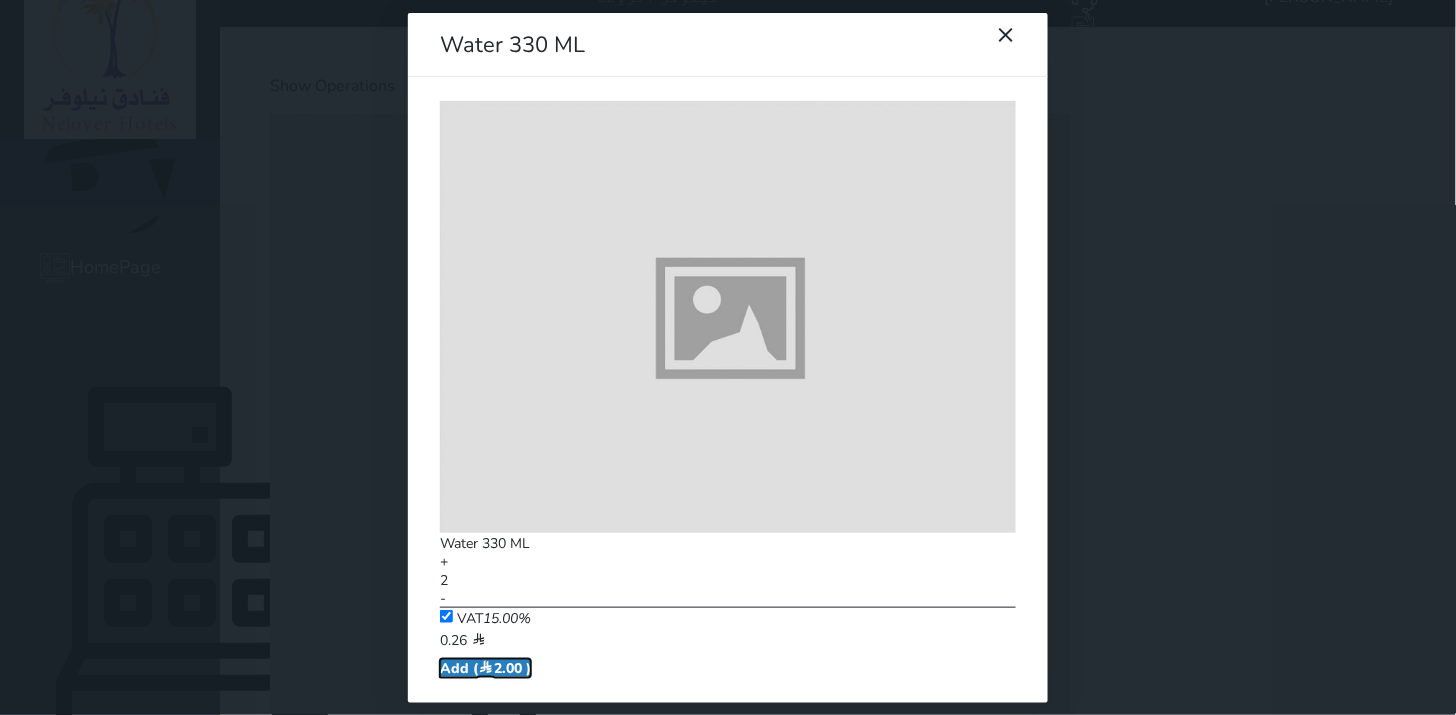 click on "Add  (    2.00 )" at bounding box center (485, 668) 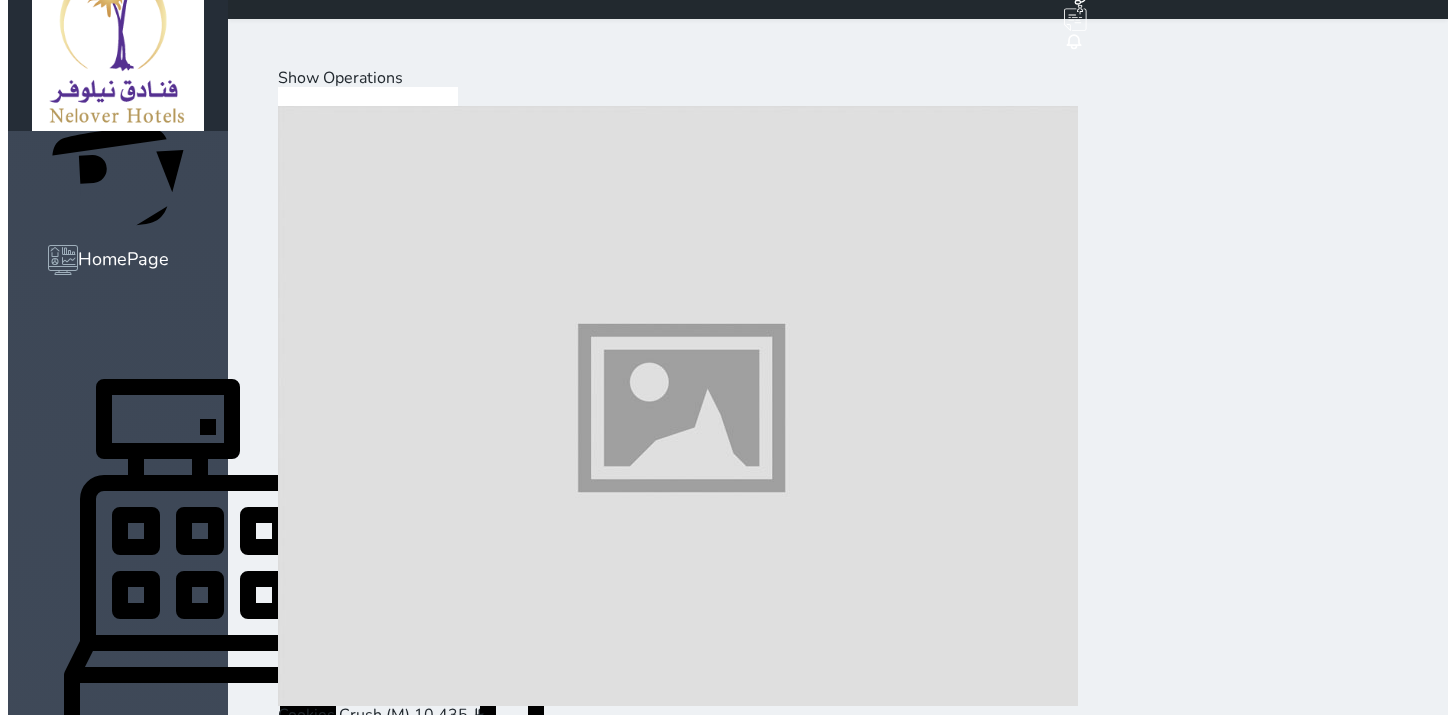 scroll, scrollTop: 75, scrollLeft: 0, axis: vertical 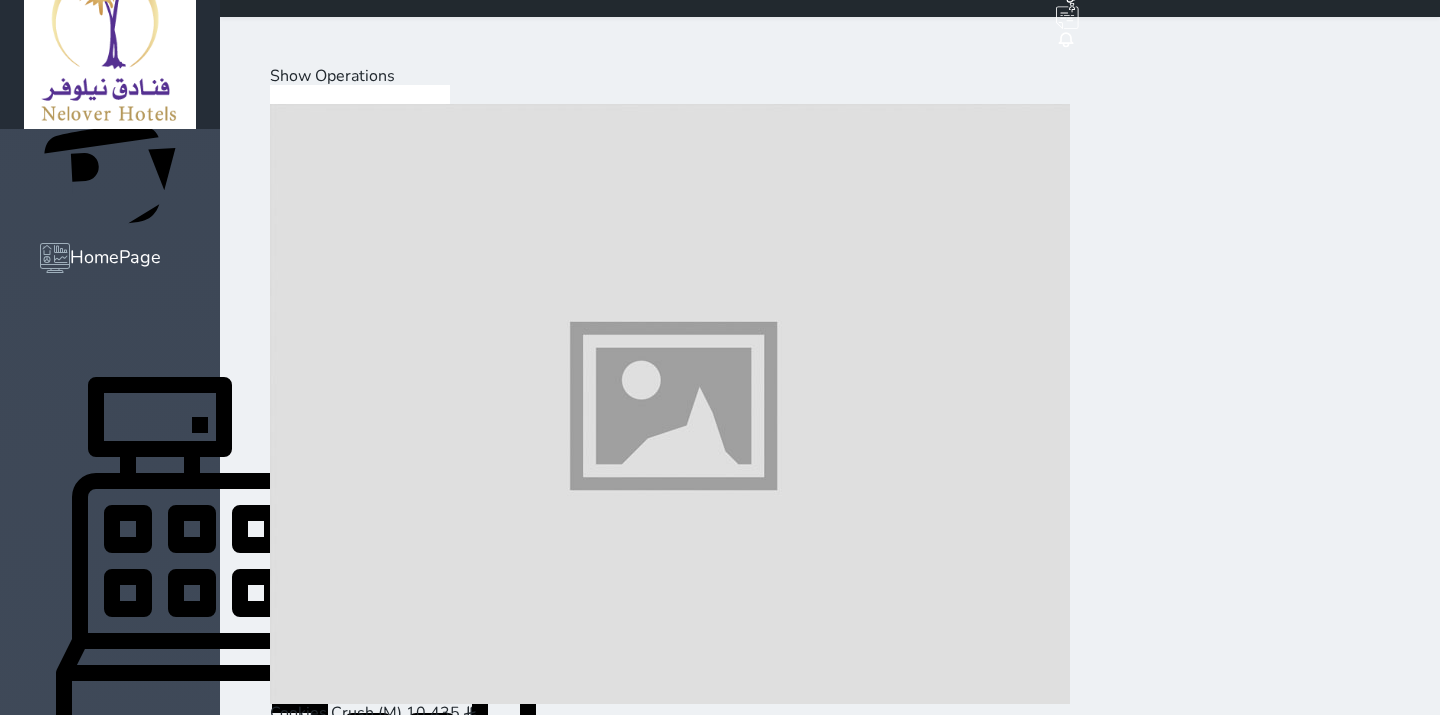 click on "Pay (22.00  )" at bounding box center (323, 20437) 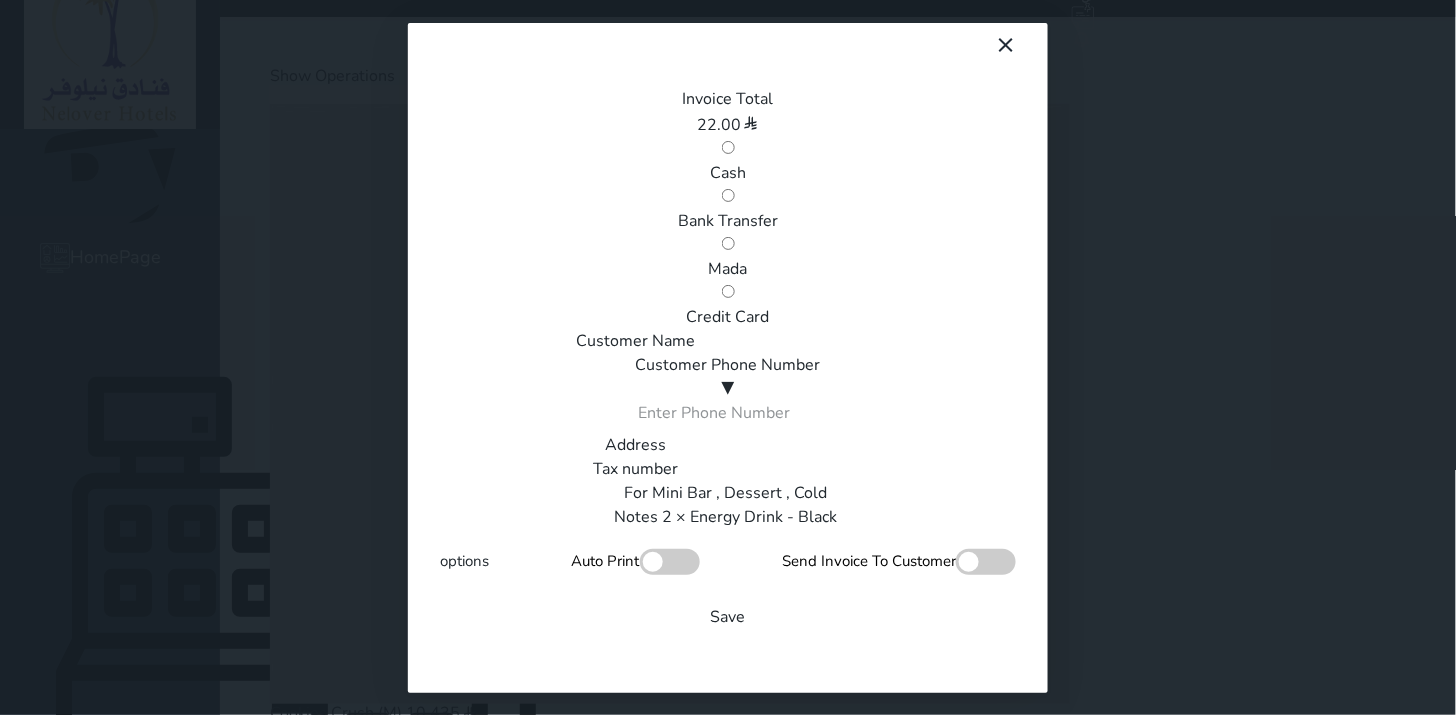 click on "Mada" at bounding box center (728, 269) 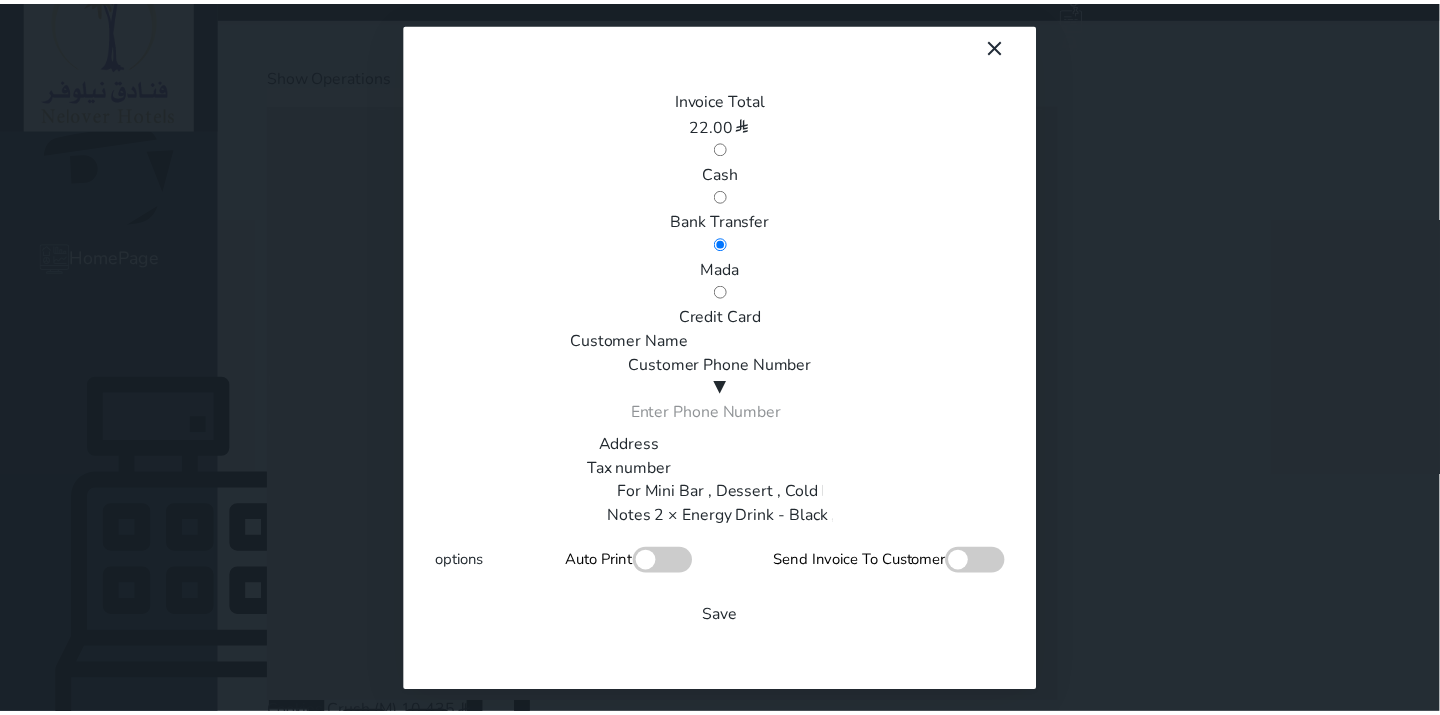scroll, scrollTop: 342, scrollLeft: 0, axis: vertical 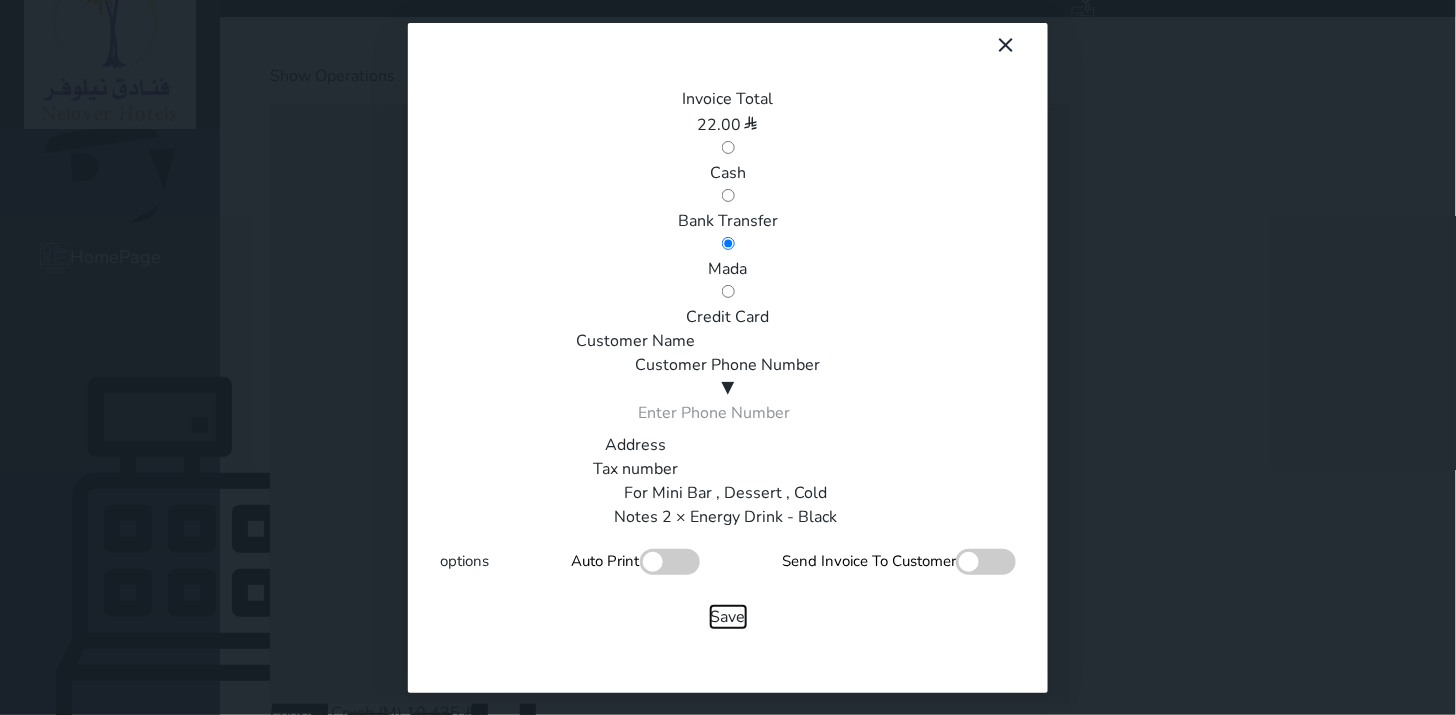 drag, startPoint x: 801, startPoint y: 492, endPoint x: 790, endPoint y: 477, distance: 18.601076 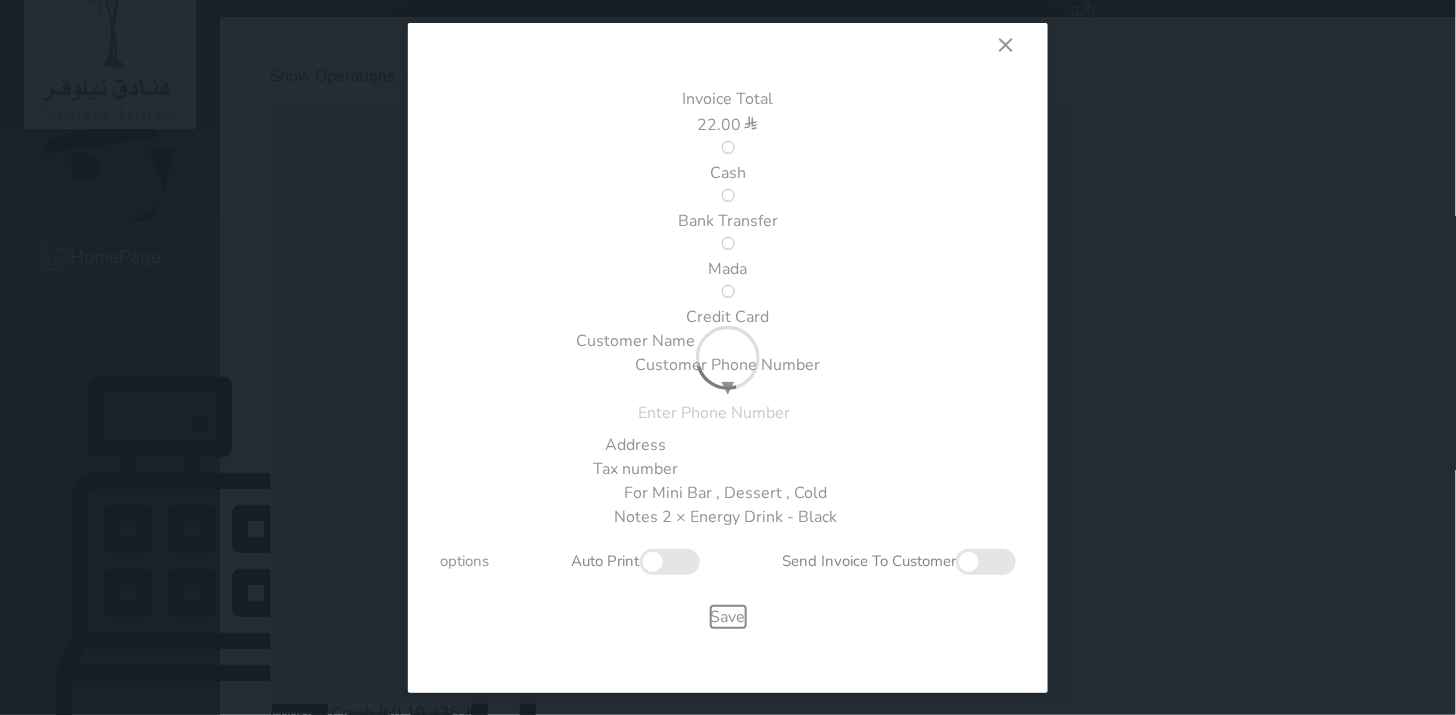 type 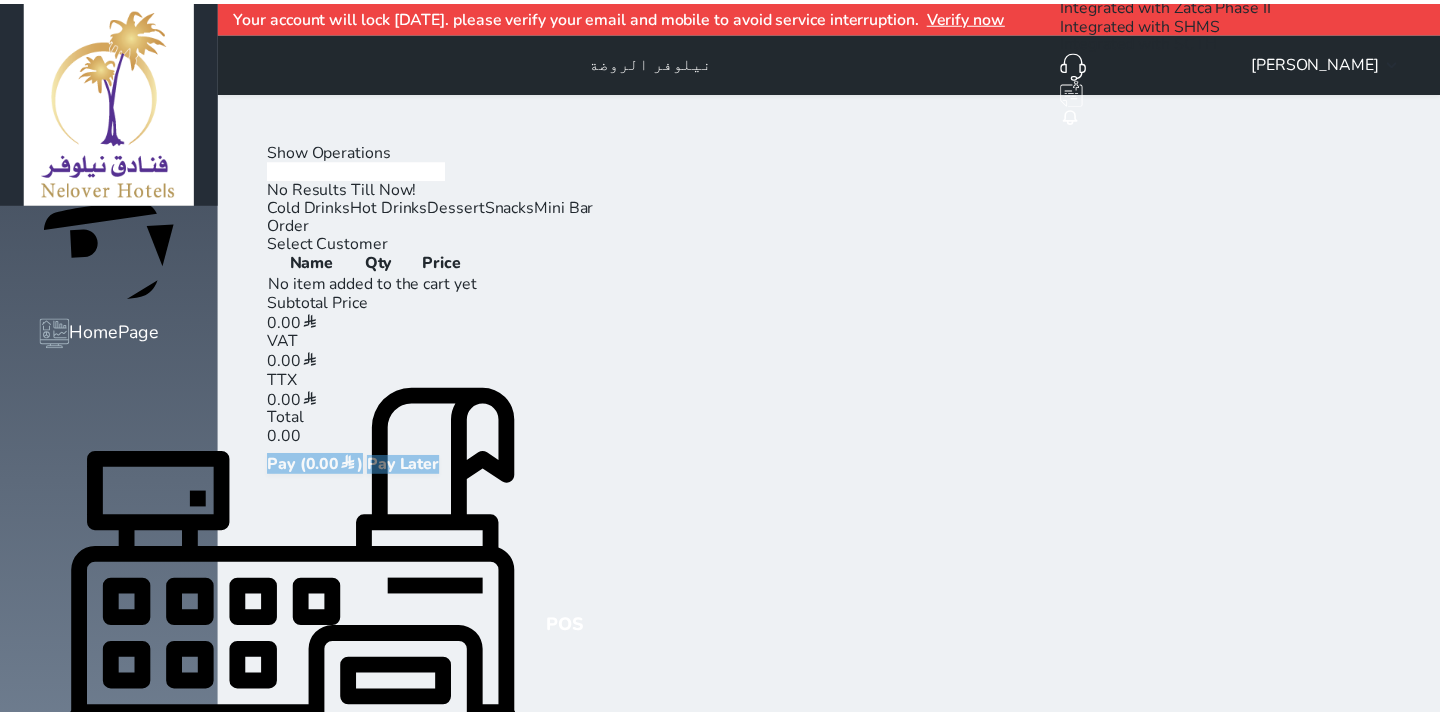 scroll, scrollTop: 0, scrollLeft: 0, axis: both 